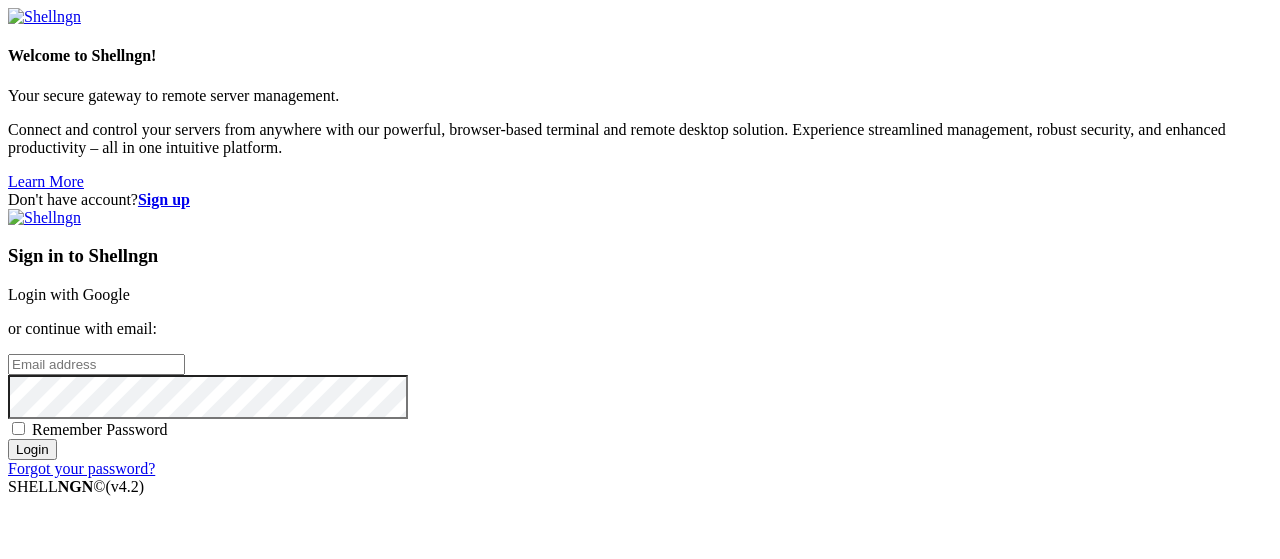 scroll, scrollTop: 0, scrollLeft: 0, axis: both 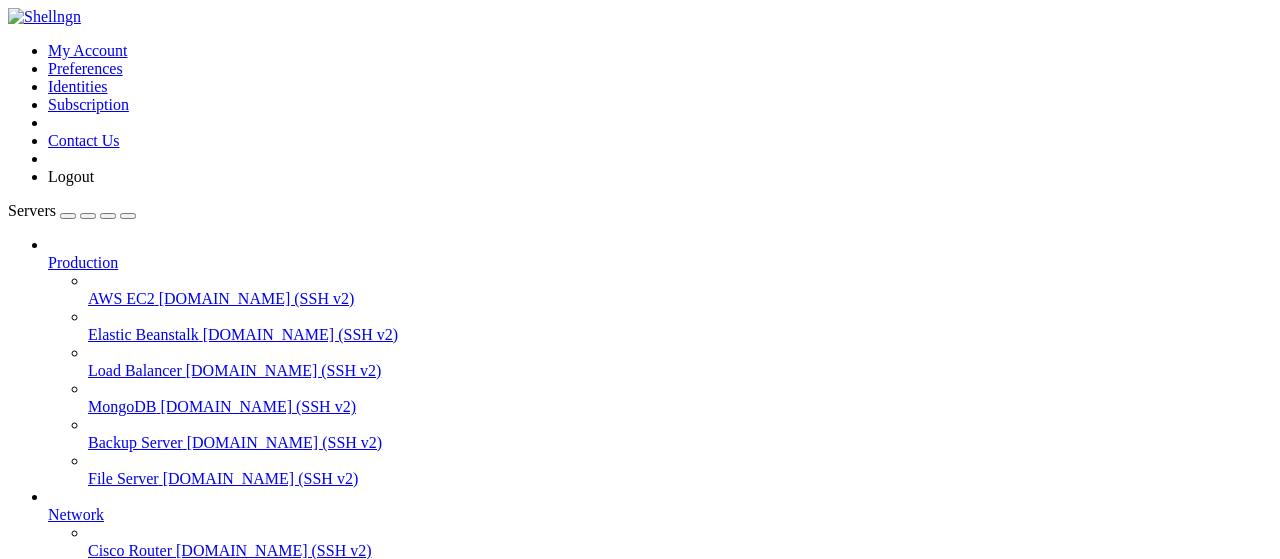 click on "root" at bounding box center (61, 730) 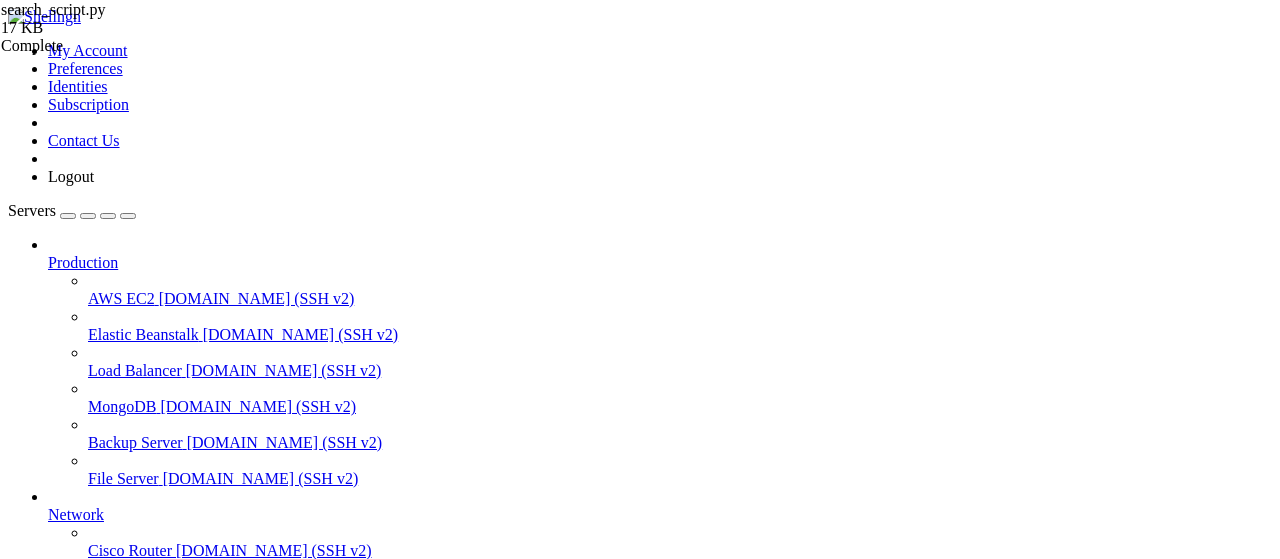 scroll, scrollTop: 2954, scrollLeft: 0, axis: vertical 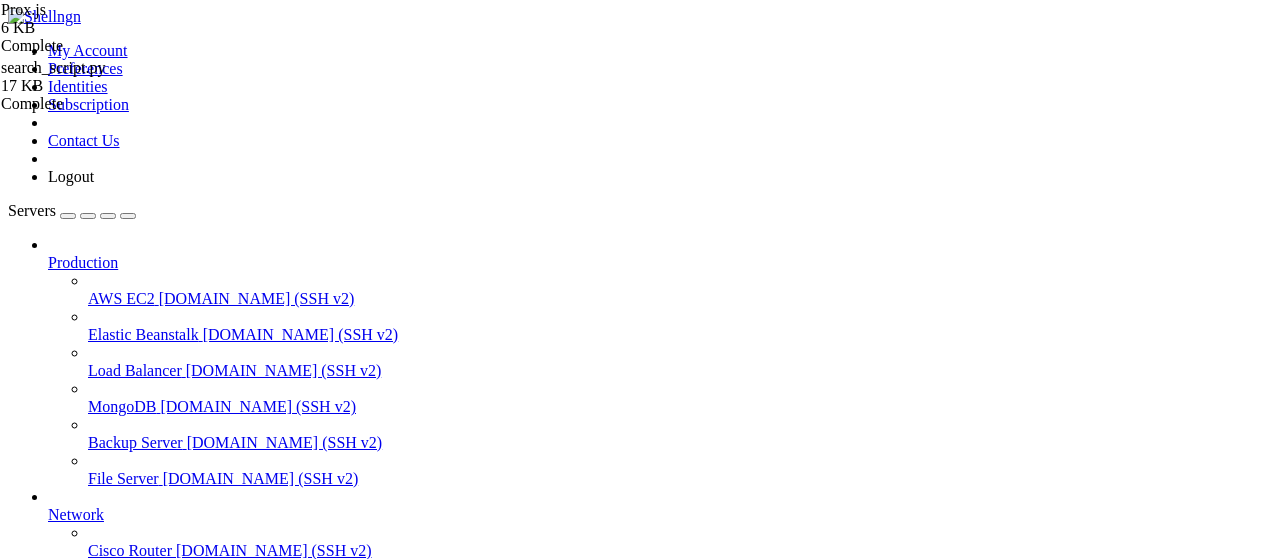 click at bounding box center [56, 1822] 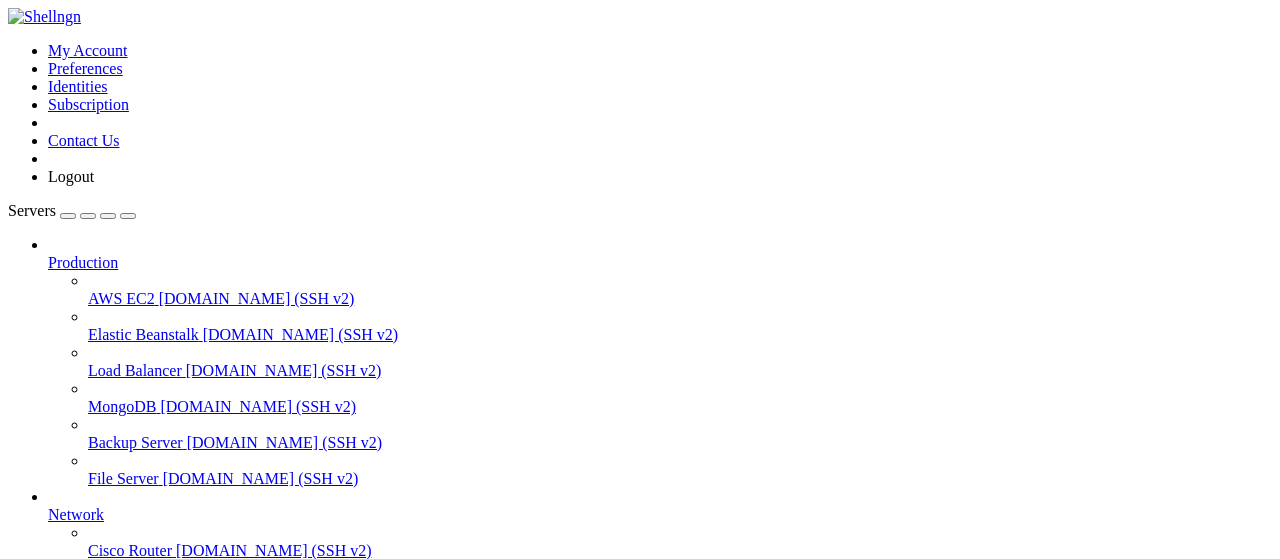 scroll, scrollTop: 416, scrollLeft: 0, axis: vertical 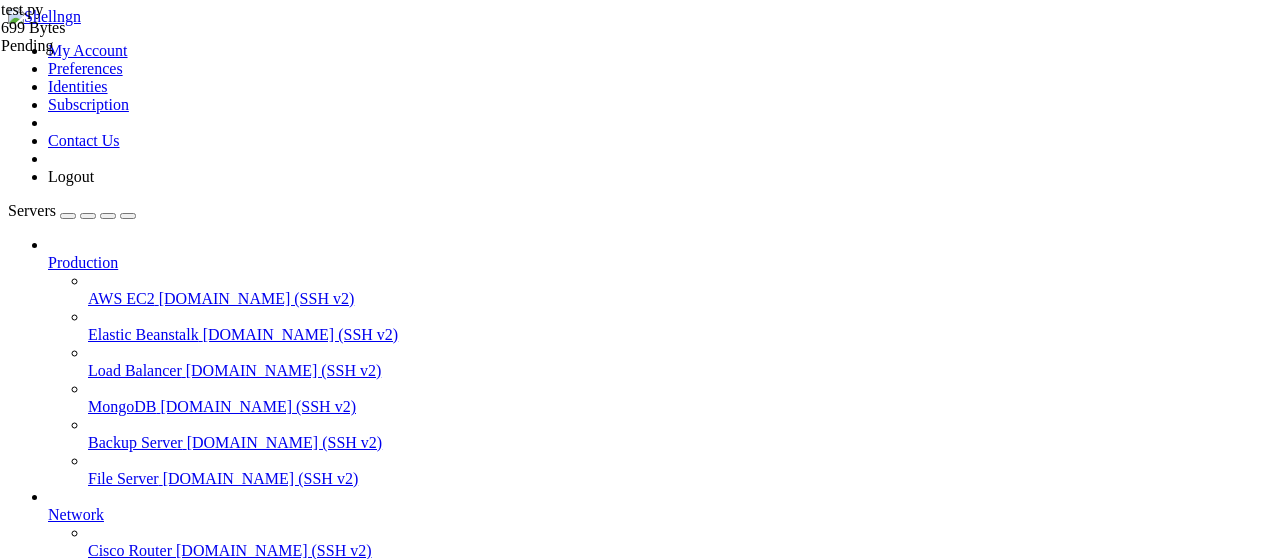 click on "Reconnect" at bounding box center [48, 1769] 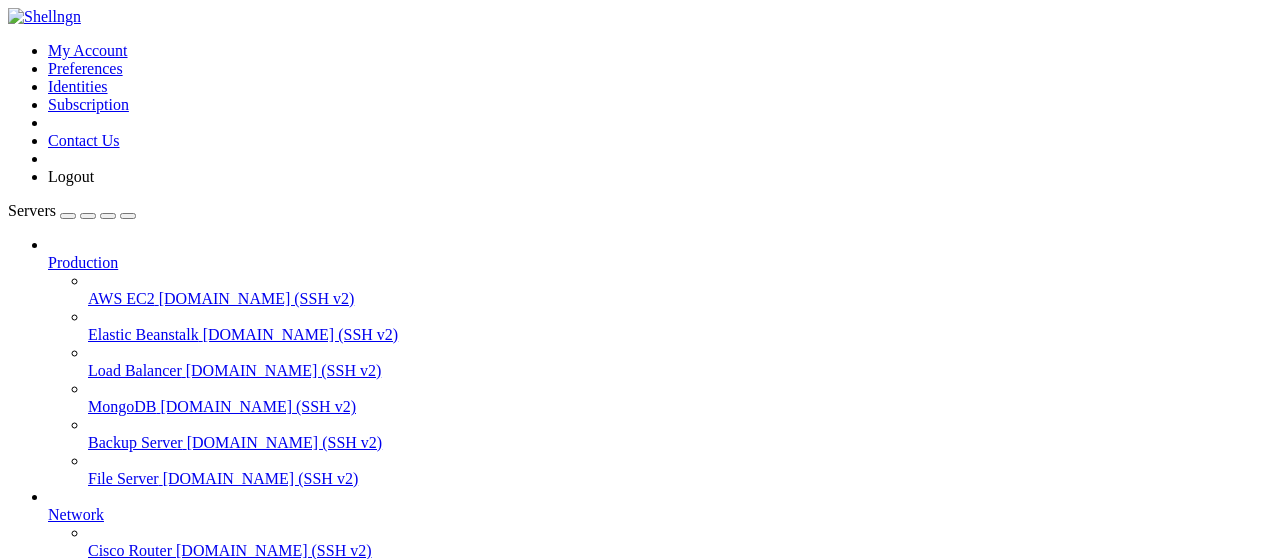 click on "Name Size Modified Perm.
  .. d---------   test.py 699 Bytes [DATE] 6:12:07 PM -[PERSON_NAME]-" at bounding box center (640, 1499) 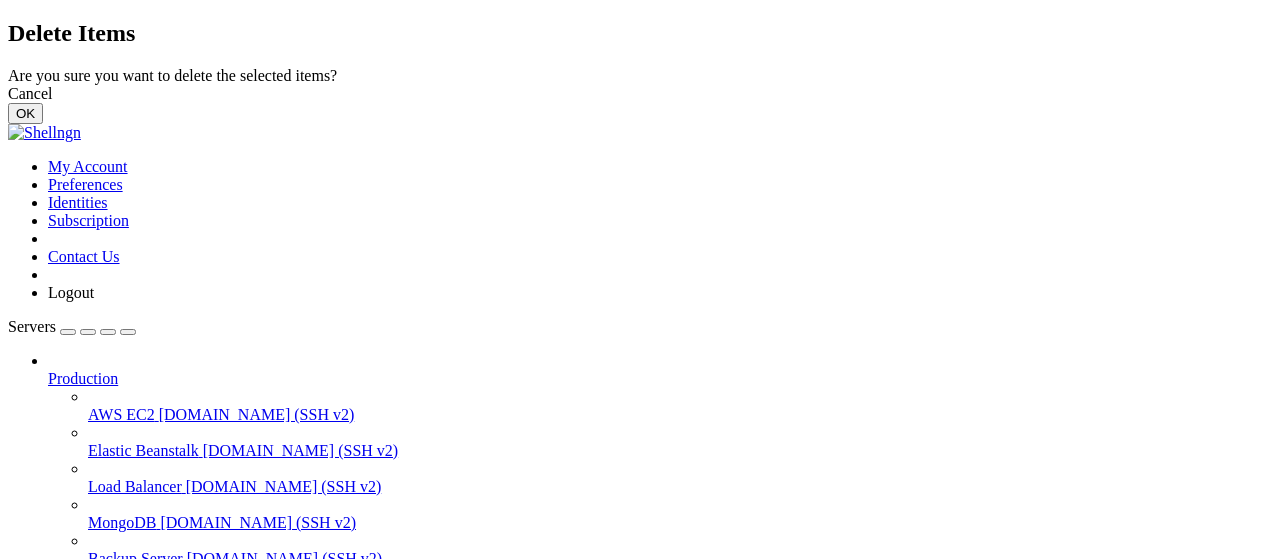 click on "OK" at bounding box center [25, 113] 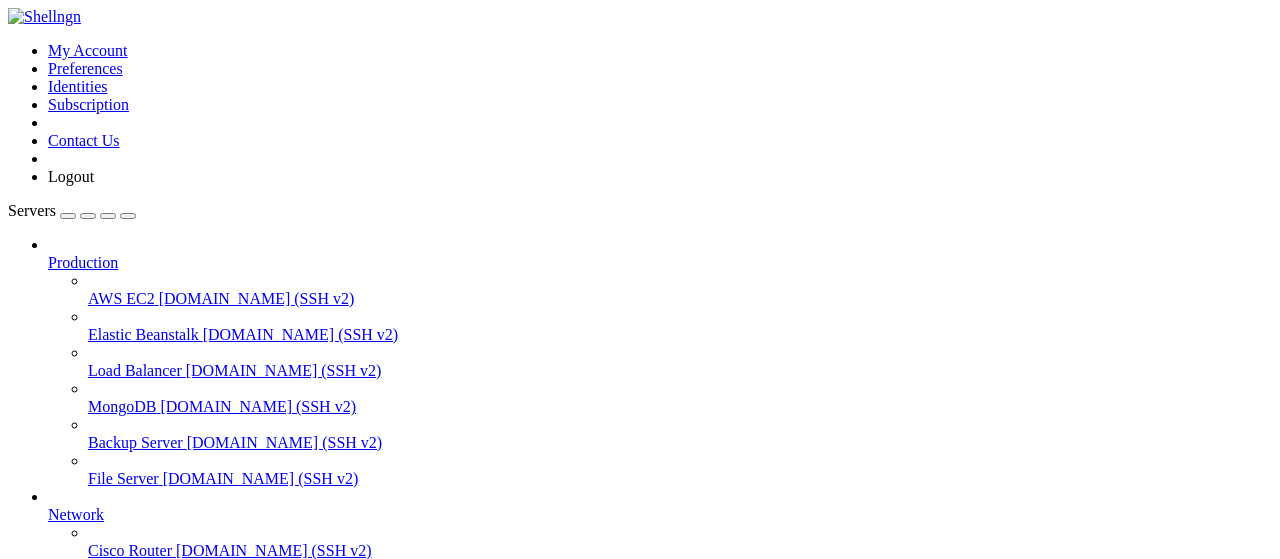 click at bounding box center (36, 1716) 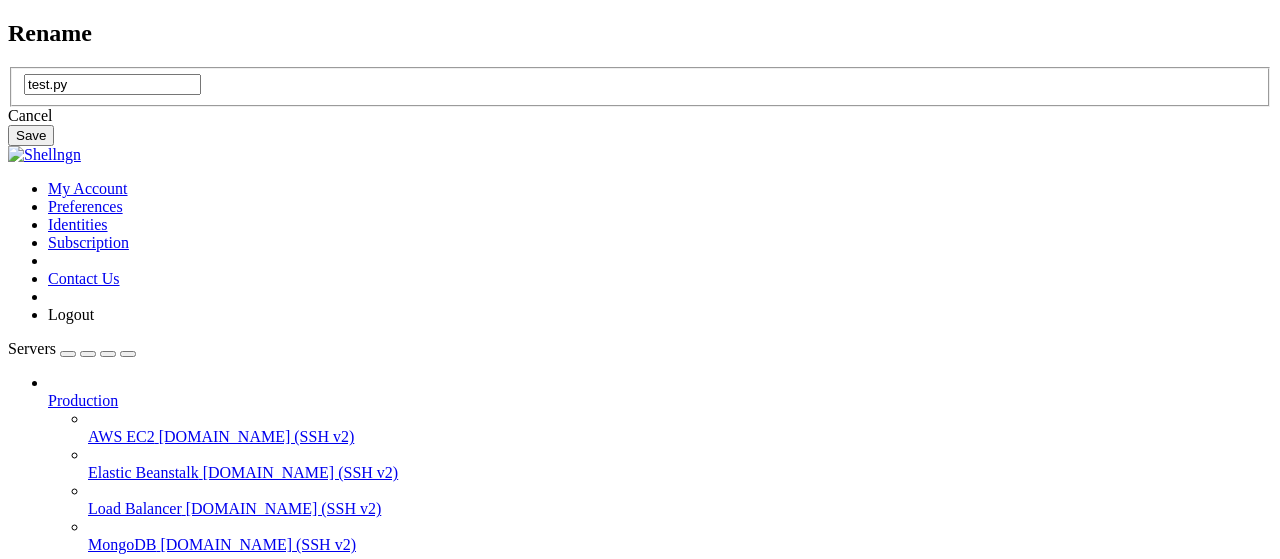 click on "Cancel" at bounding box center [640, 116] 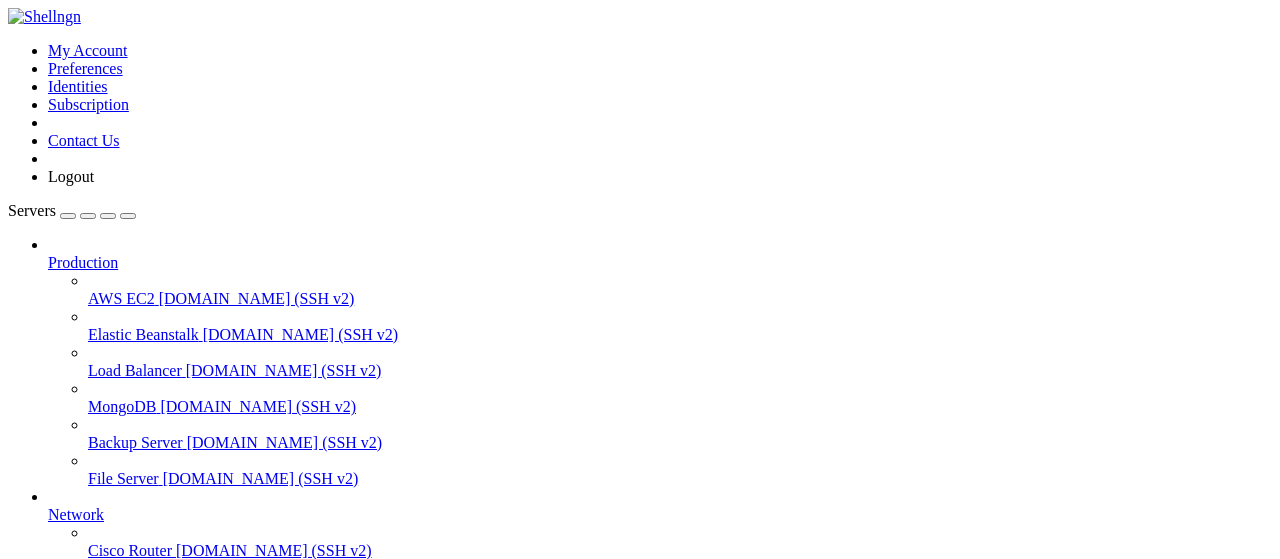click on "Rename" at bounding box center (74, 1919) 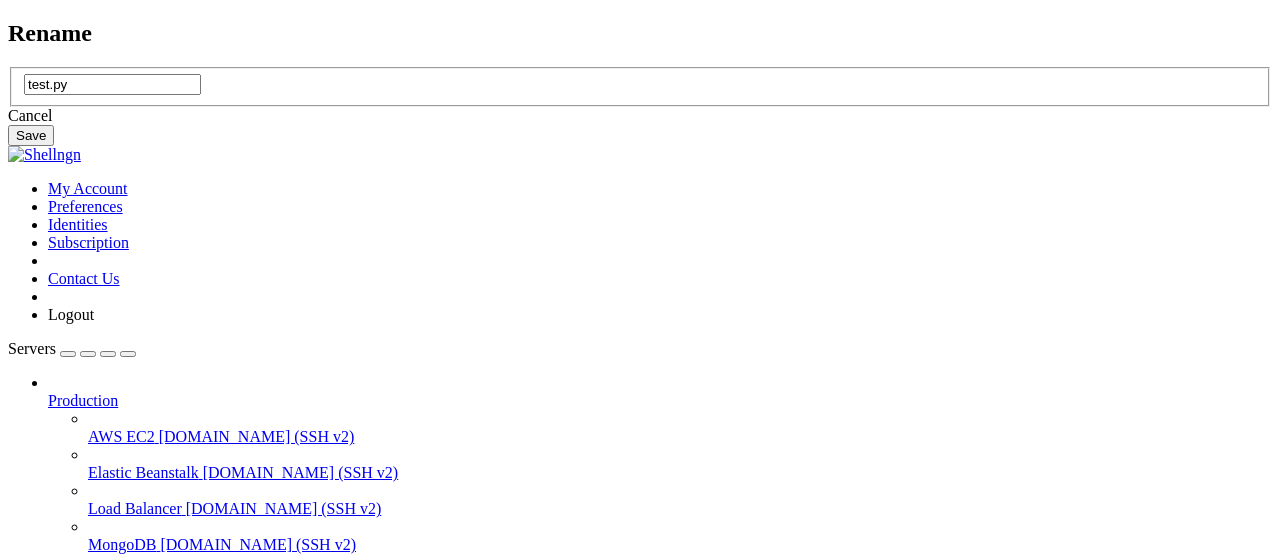 click on "test.py" at bounding box center (112, 84) 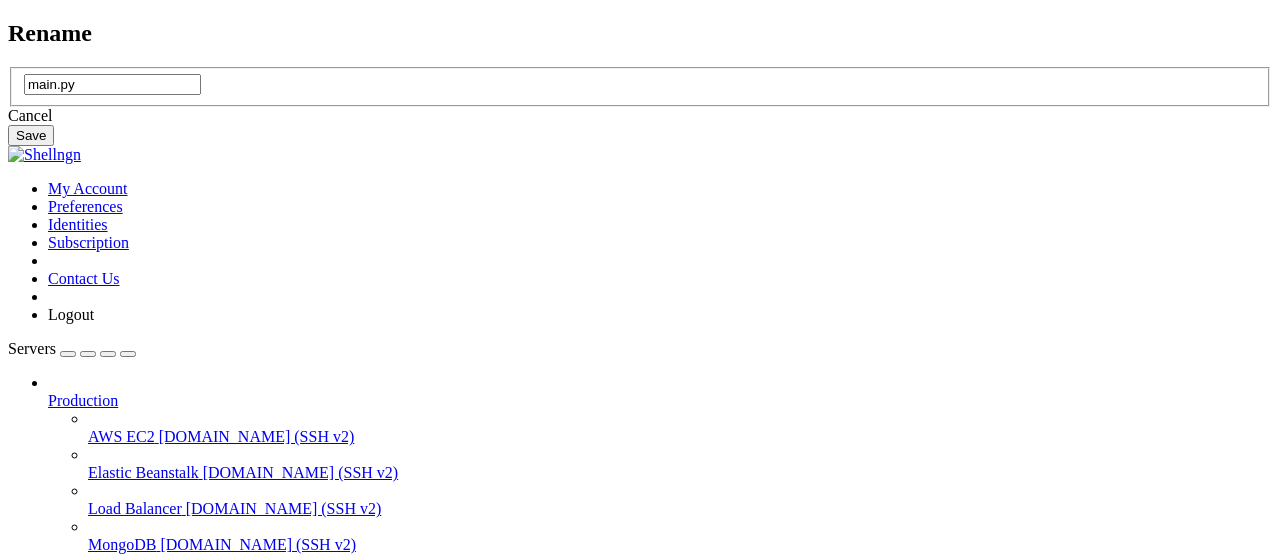 type on "main.py" 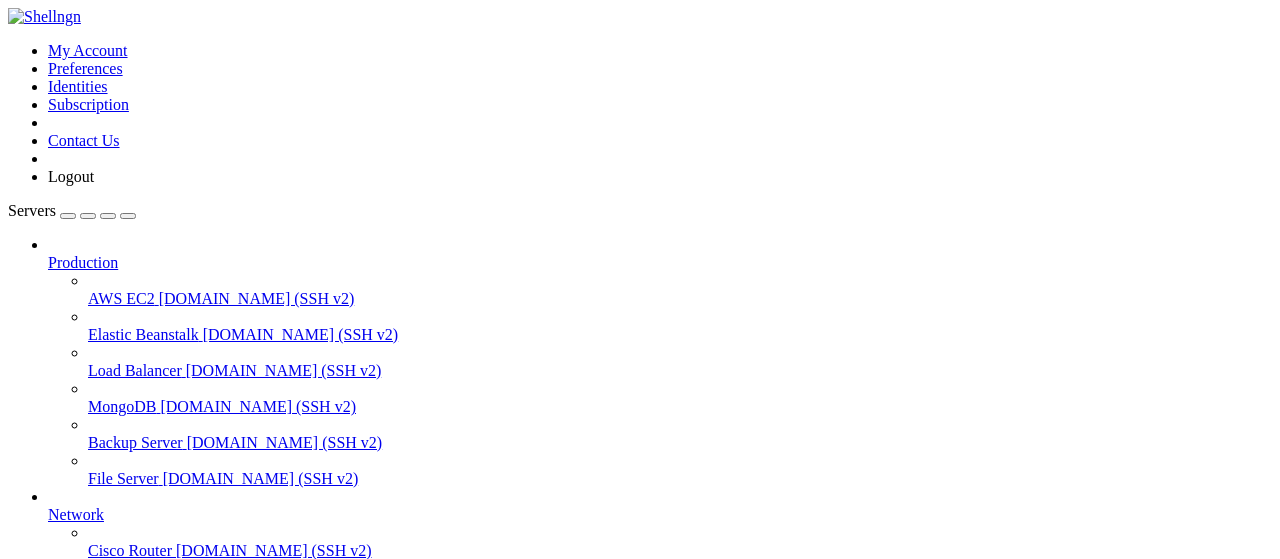 click on "root" at bounding box center [61, 834] 